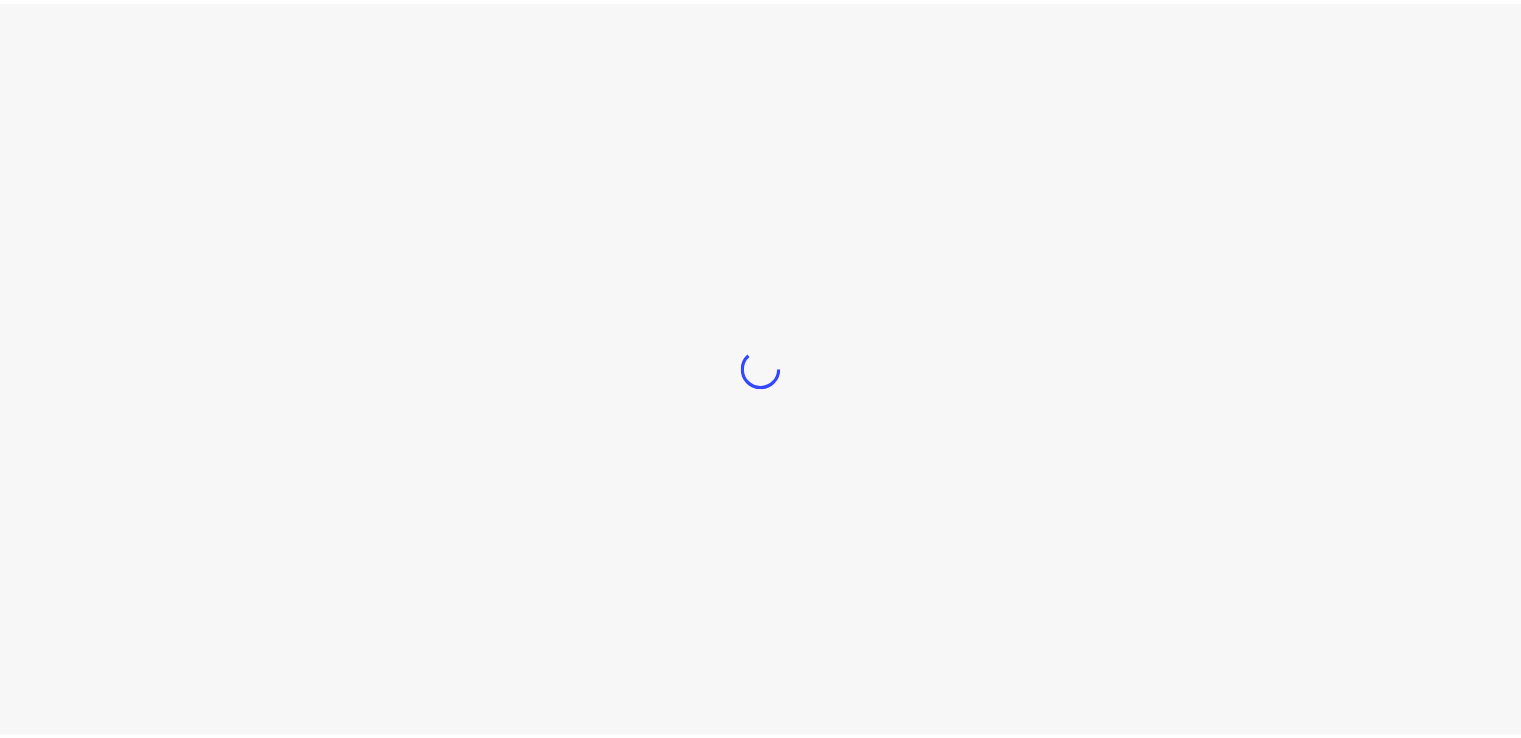 scroll, scrollTop: 0, scrollLeft: 0, axis: both 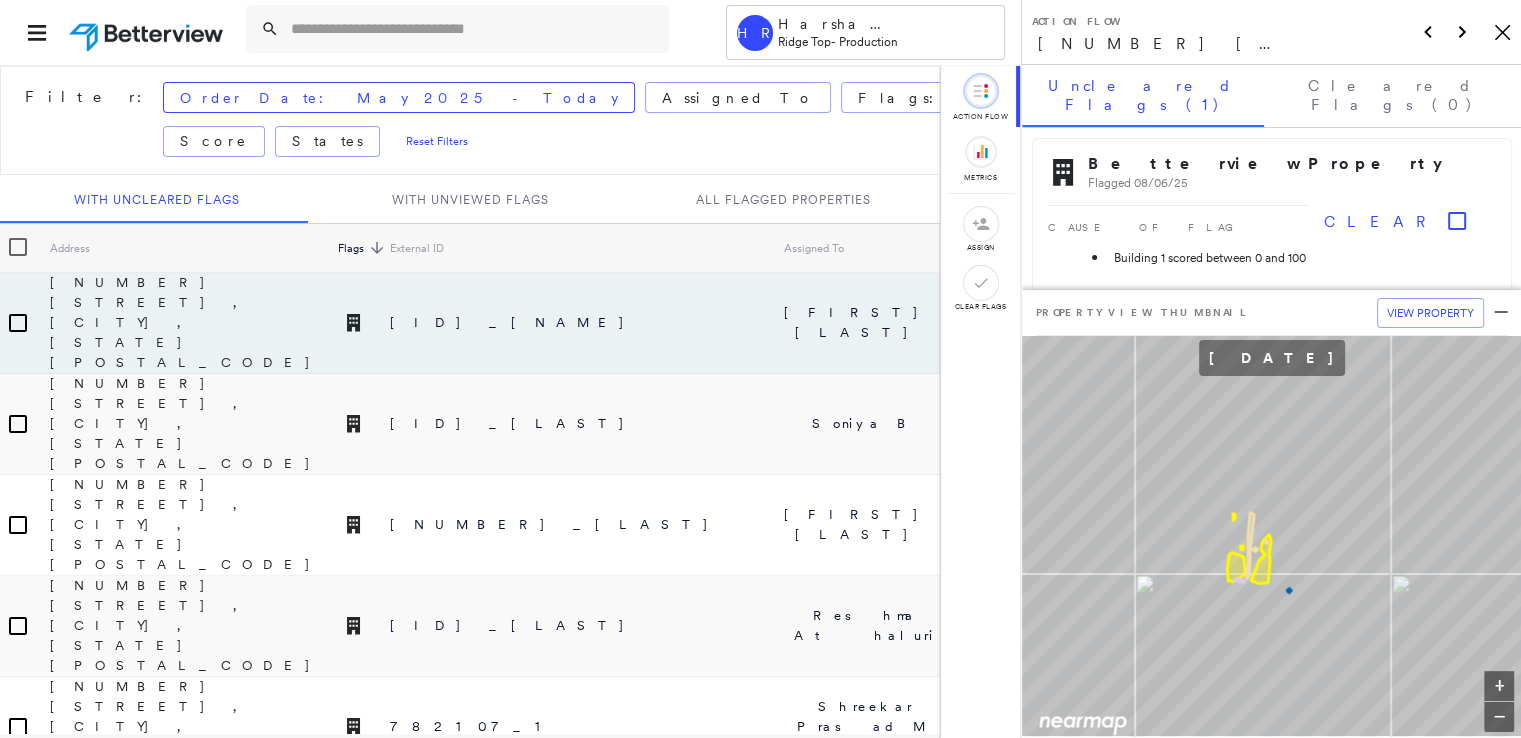 click on "Icon_Closemodal" 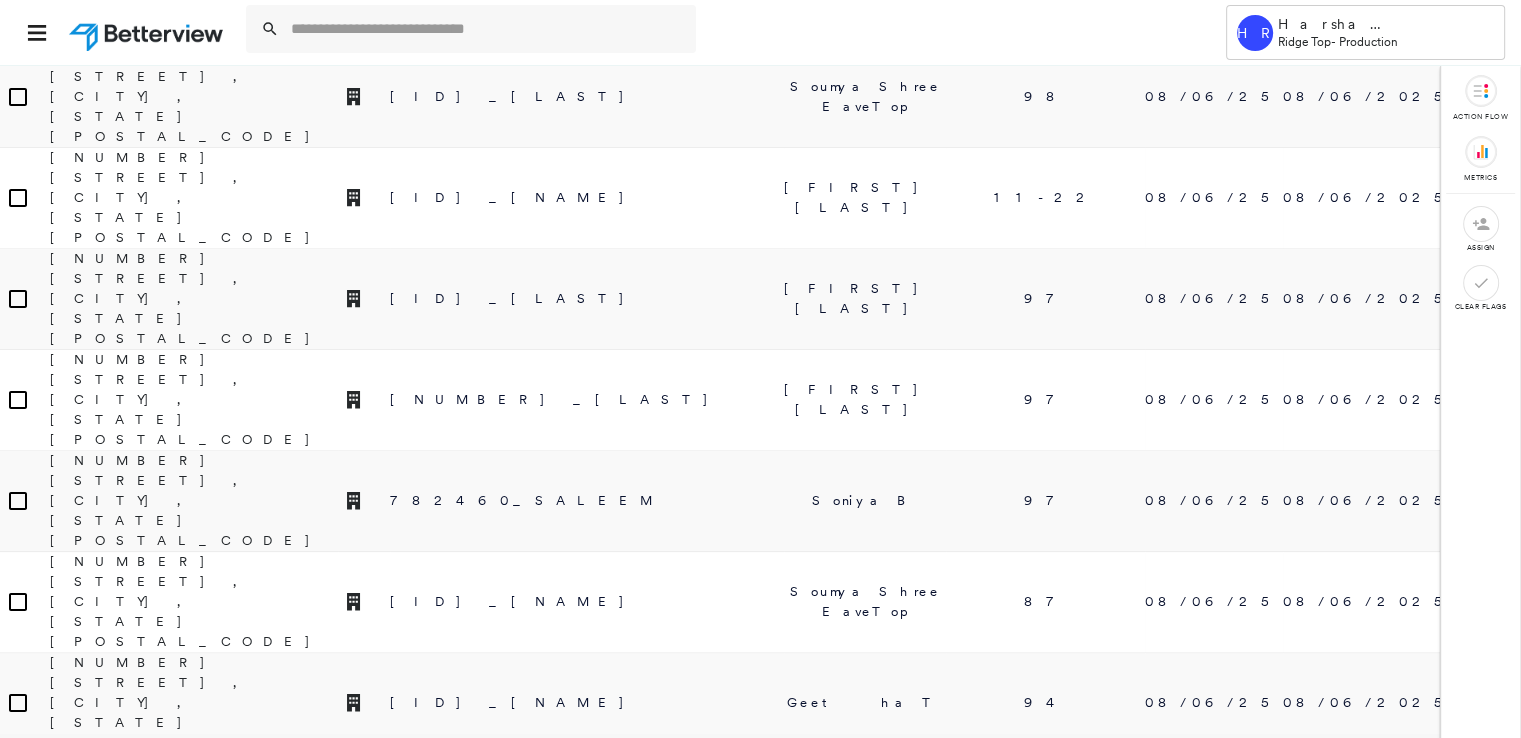 scroll, scrollTop: 2252, scrollLeft: 0, axis: vertical 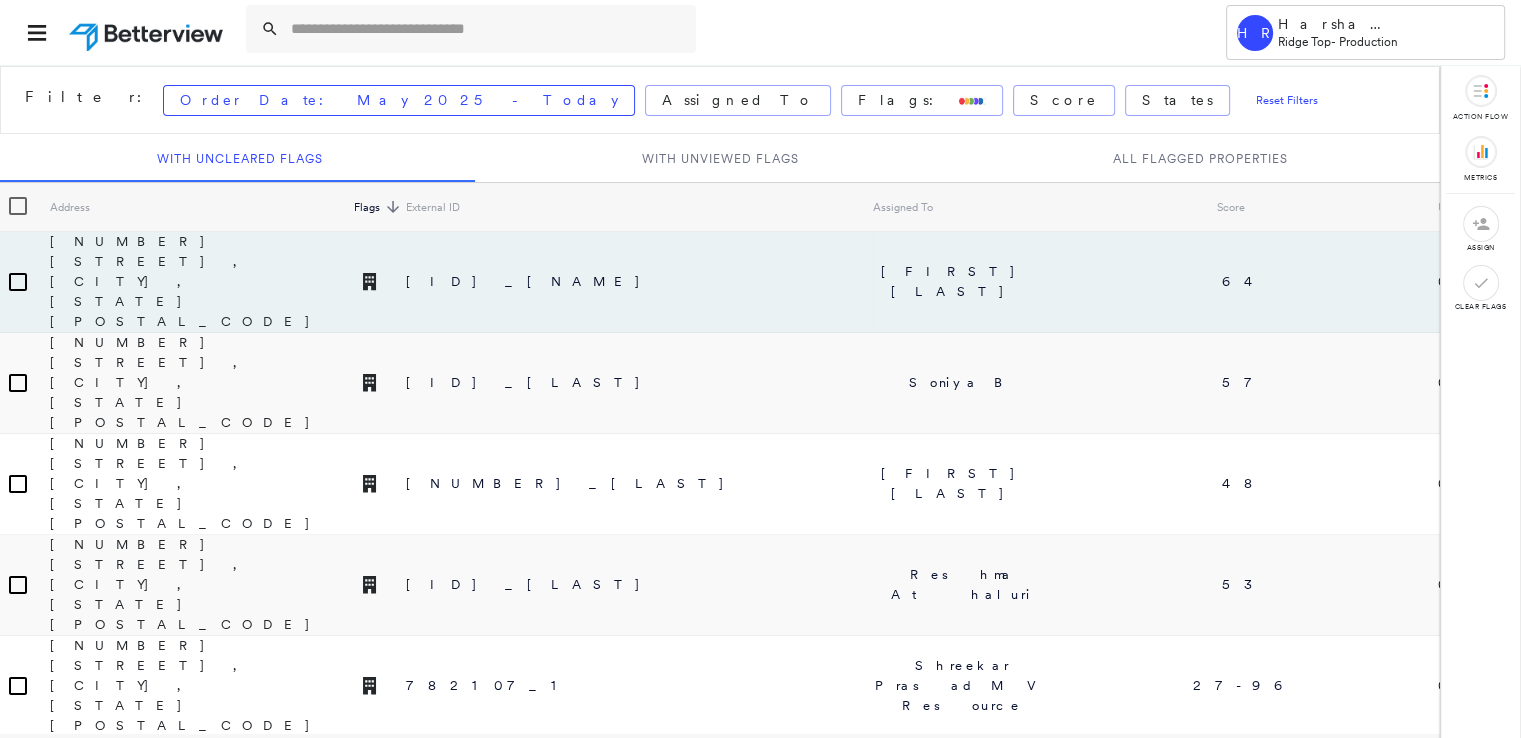 click at bounding box center (707, 32) 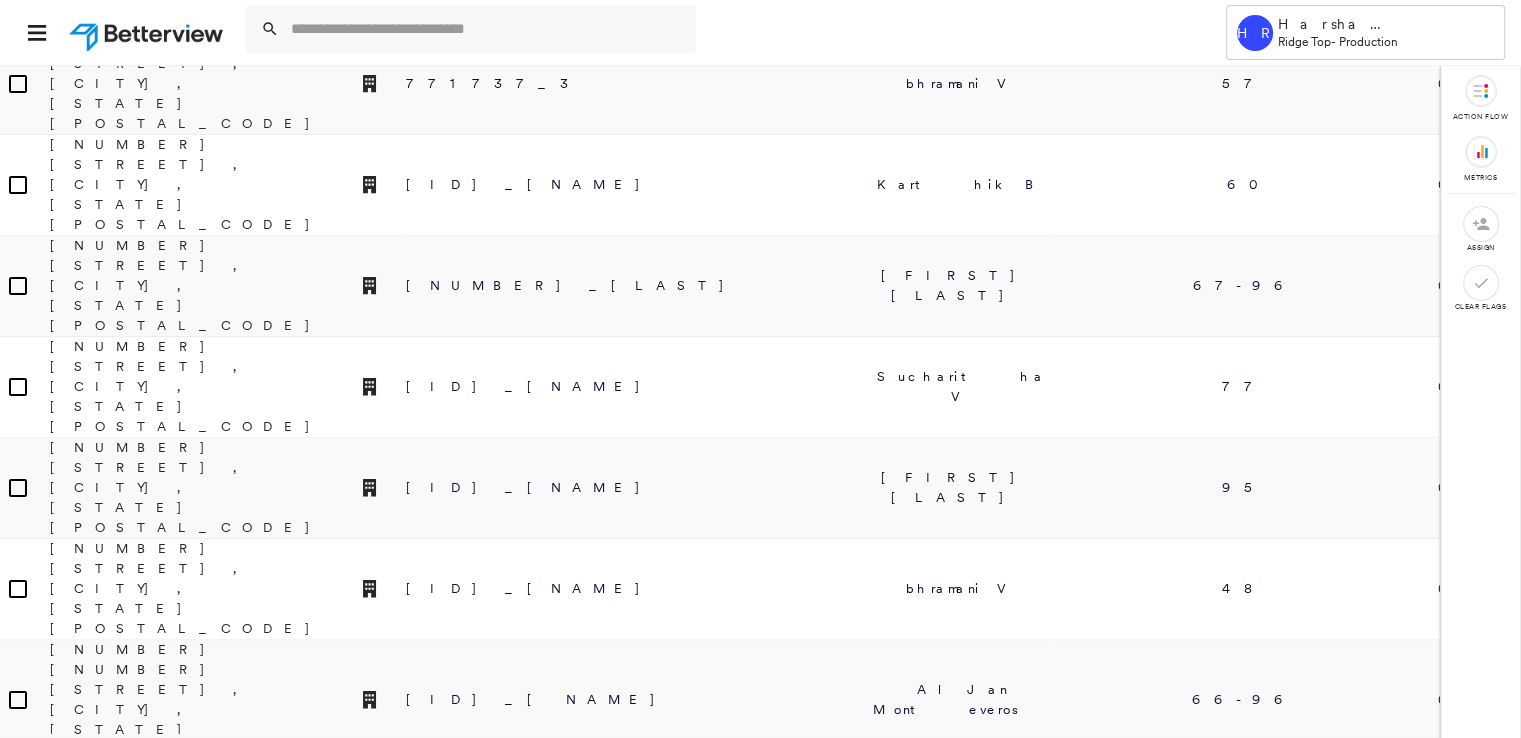 scroll, scrollTop: 6800, scrollLeft: 0, axis: vertical 